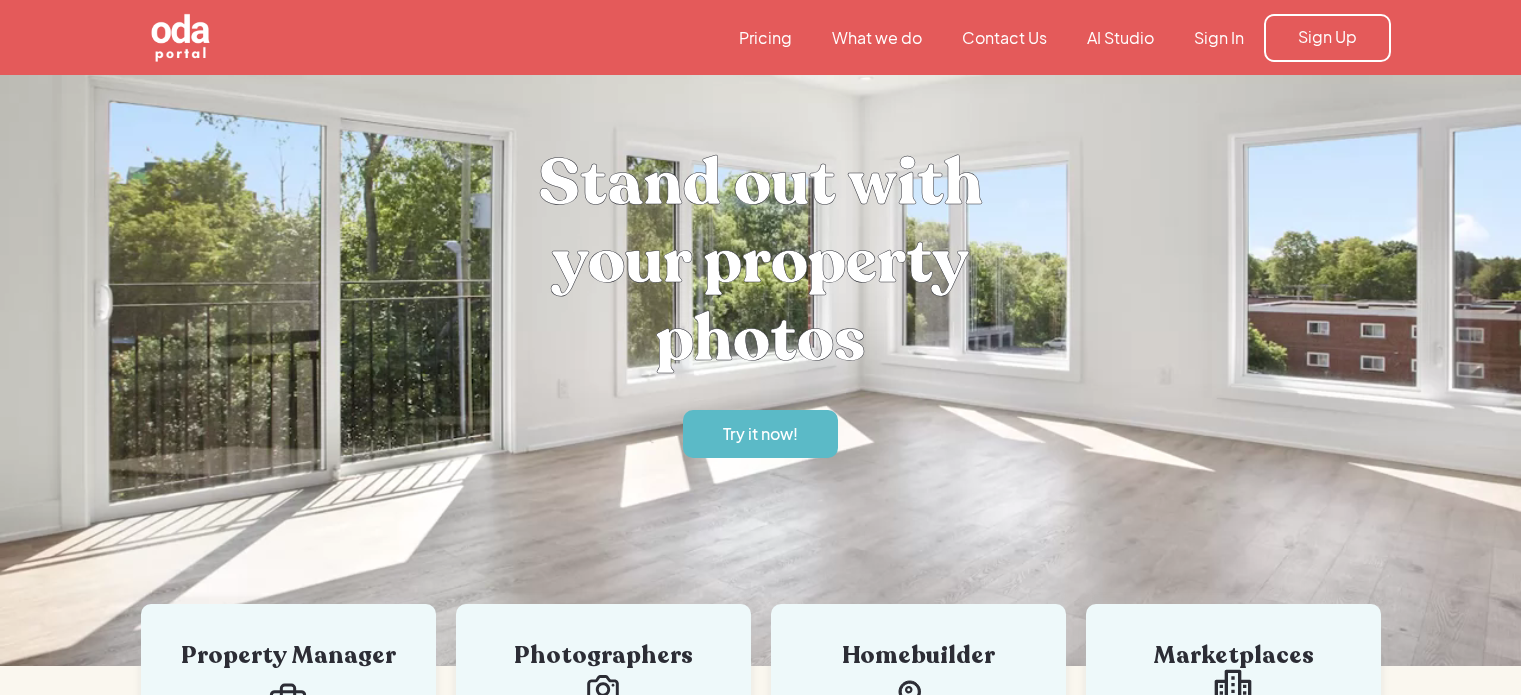 scroll, scrollTop: 100, scrollLeft: 0, axis: vertical 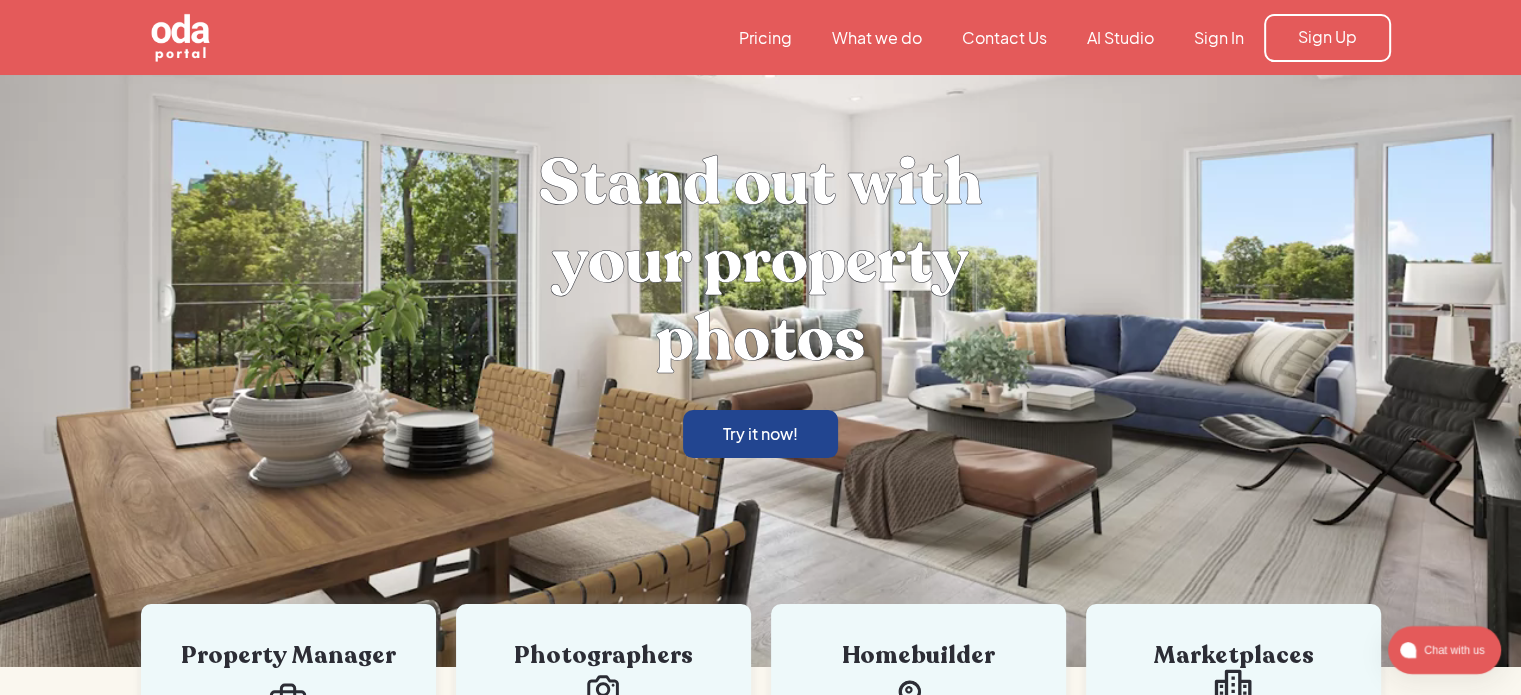 click on "Try it now!" at bounding box center [760, 434] 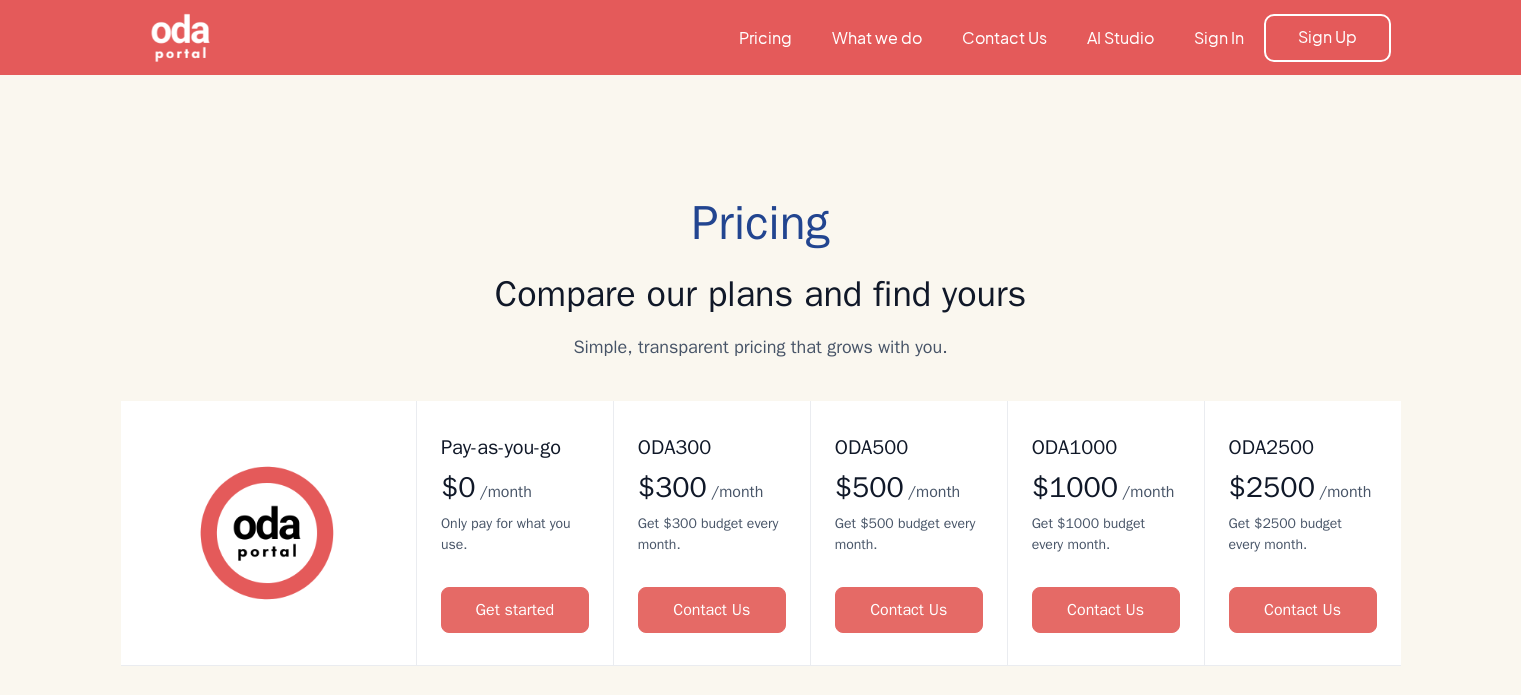scroll, scrollTop: 0, scrollLeft: 0, axis: both 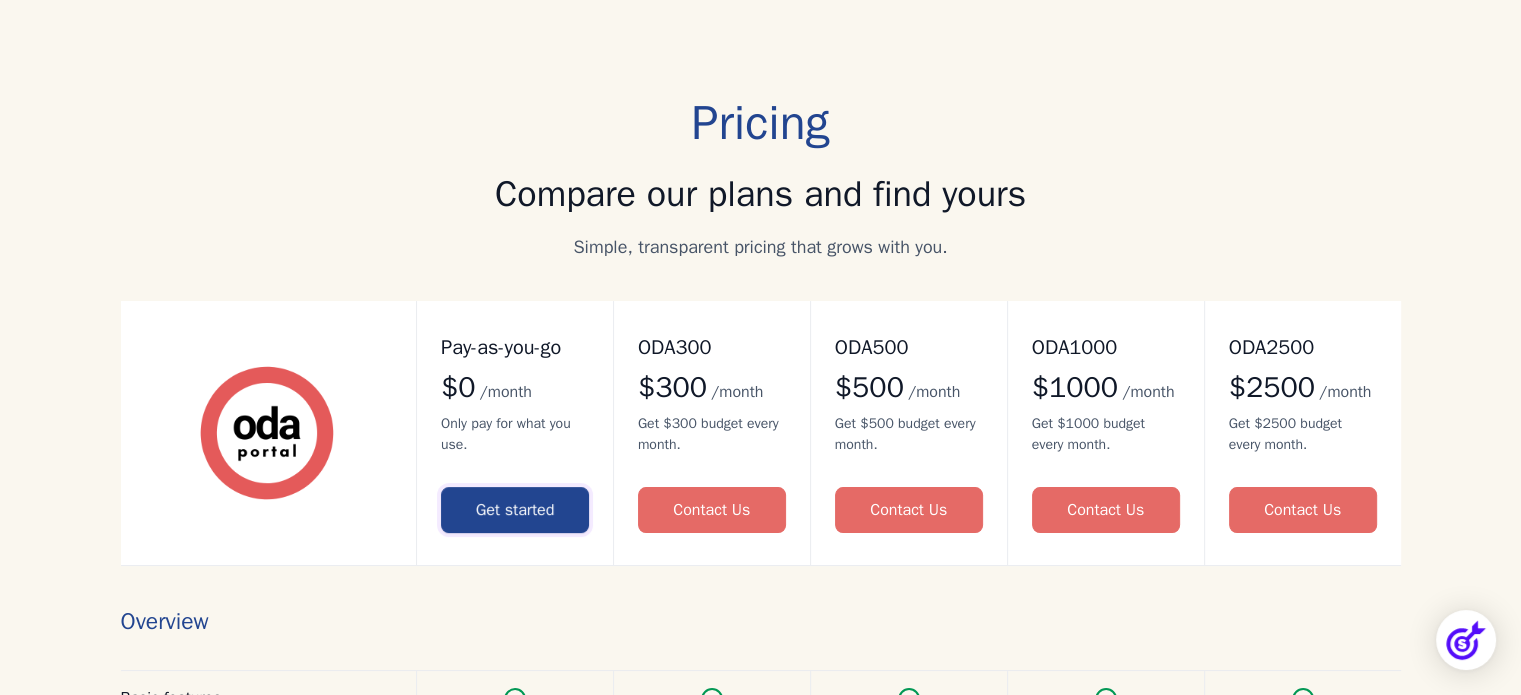click on "Get started" at bounding box center (515, 510) 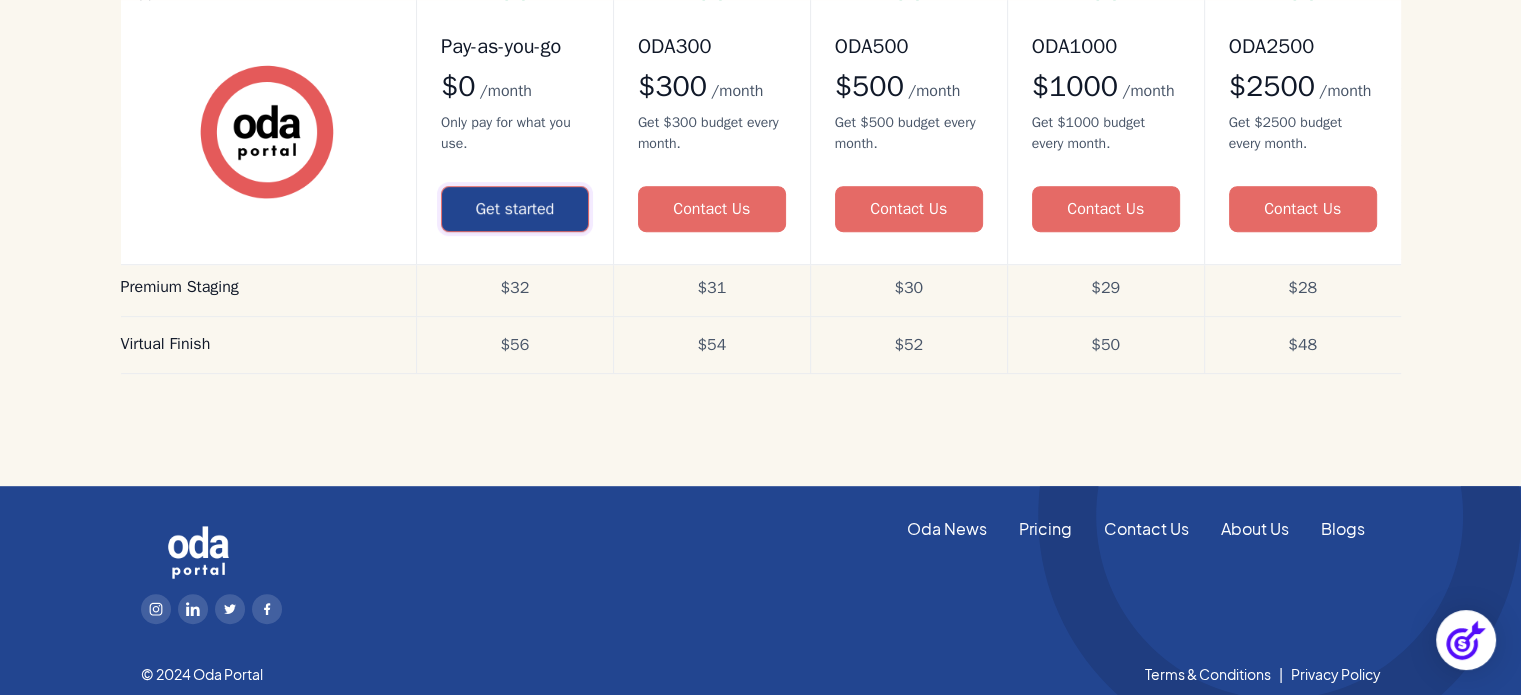 scroll, scrollTop: 977, scrollLeft: 0, axis: vertical 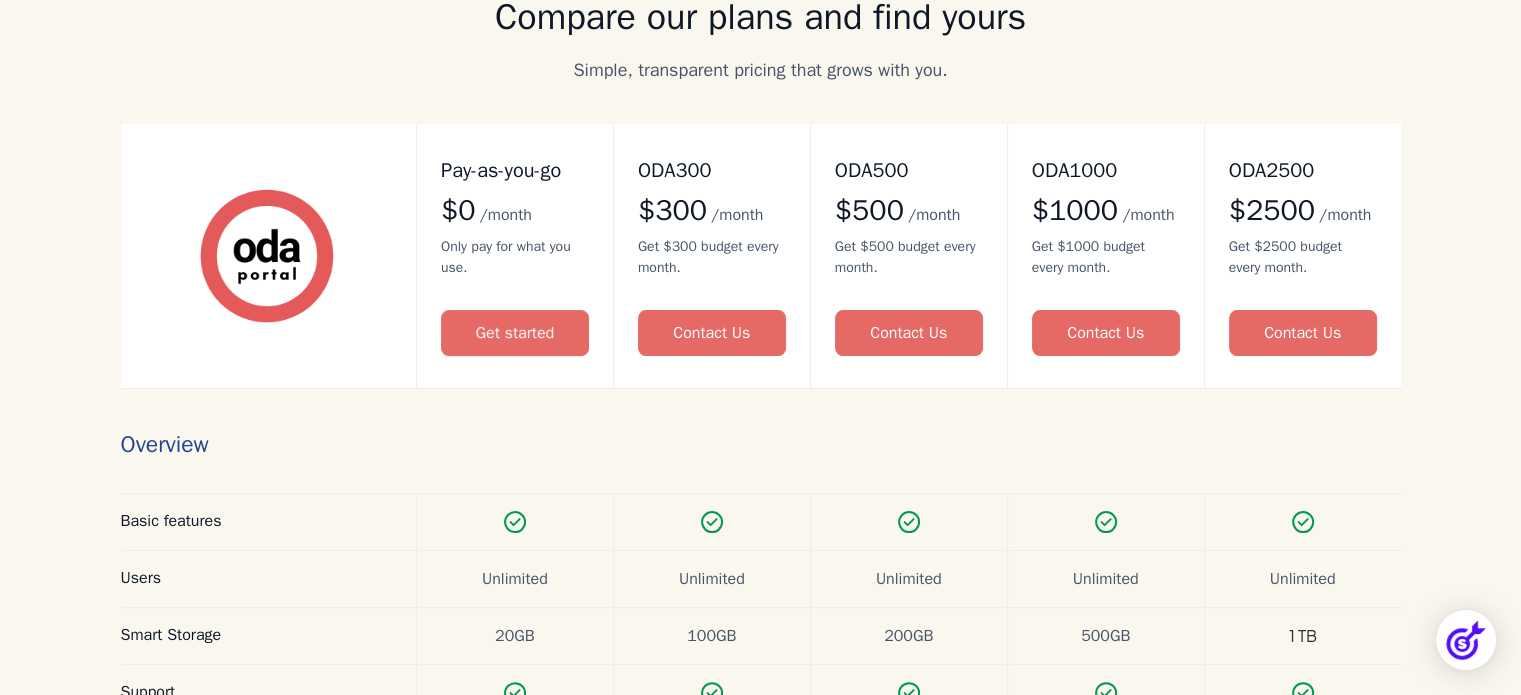 click at bounding box center (254, 256) 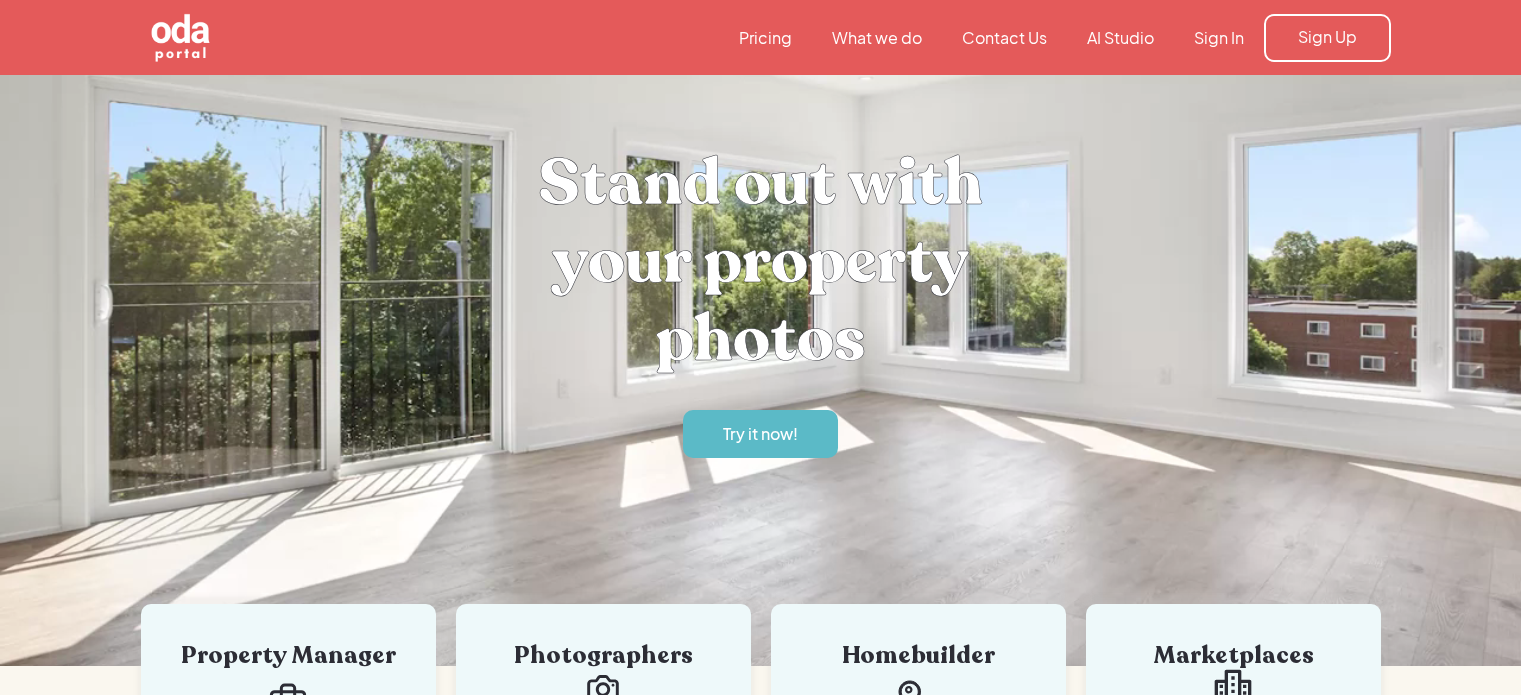 scroll, scrollTop: 0, scrollLeft: 0, axis: both 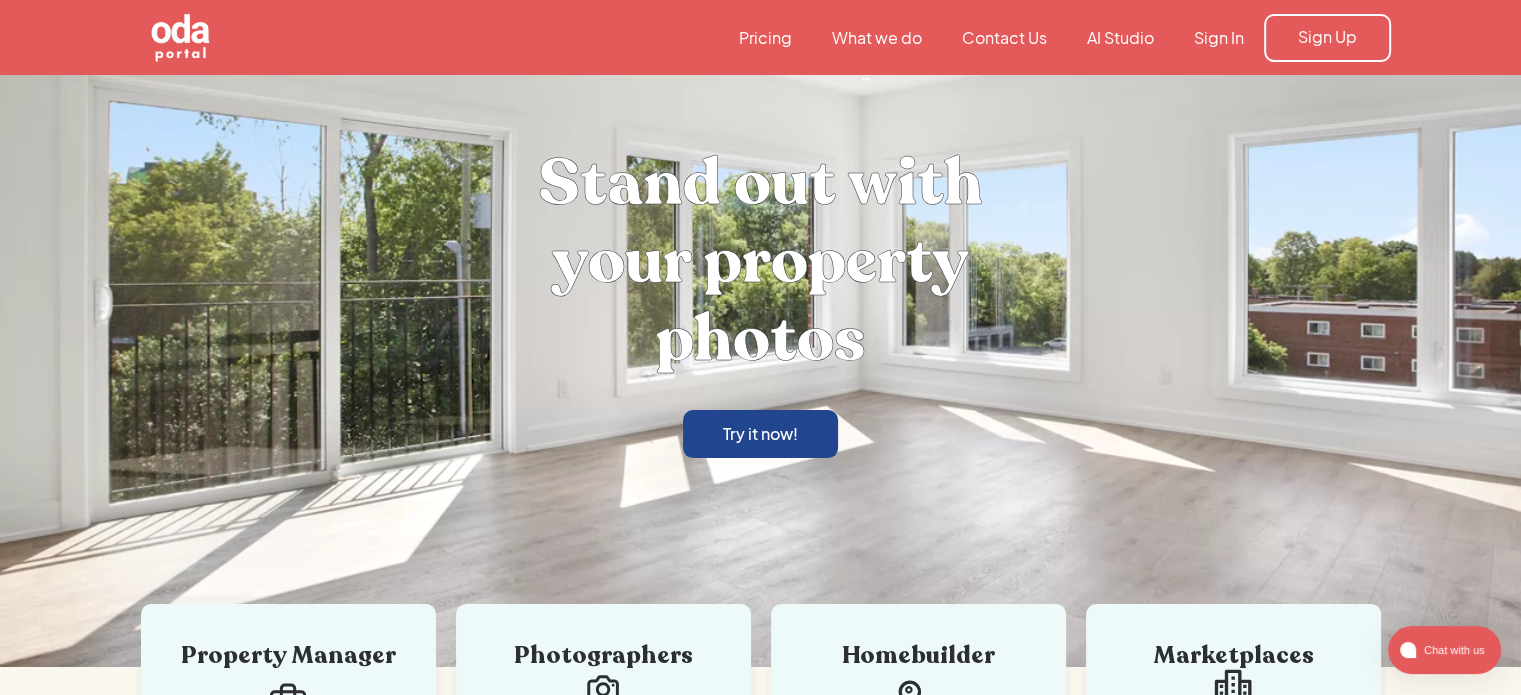 click on "Try it now!" at bounding box center [760, 434] 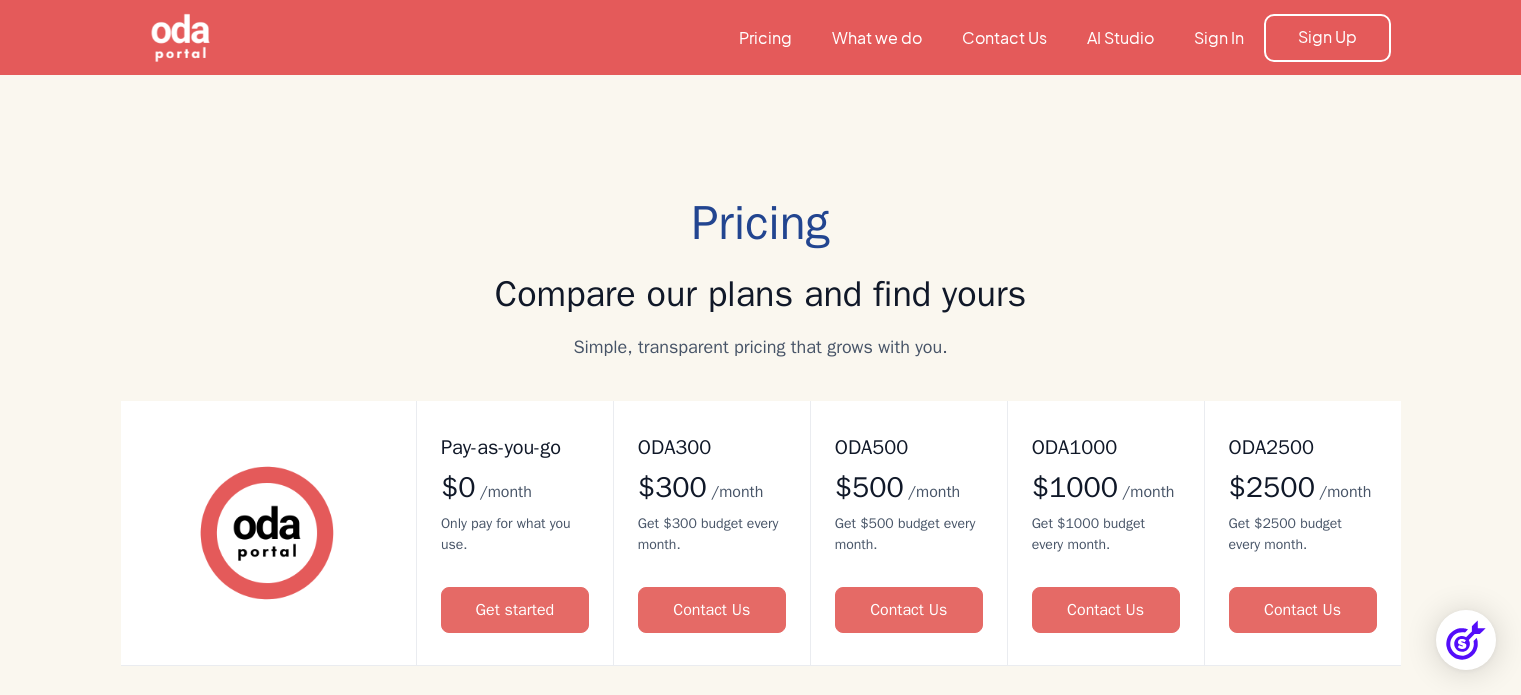 scroll, scrollTop: 0, scrollLeft: 0, axis: both 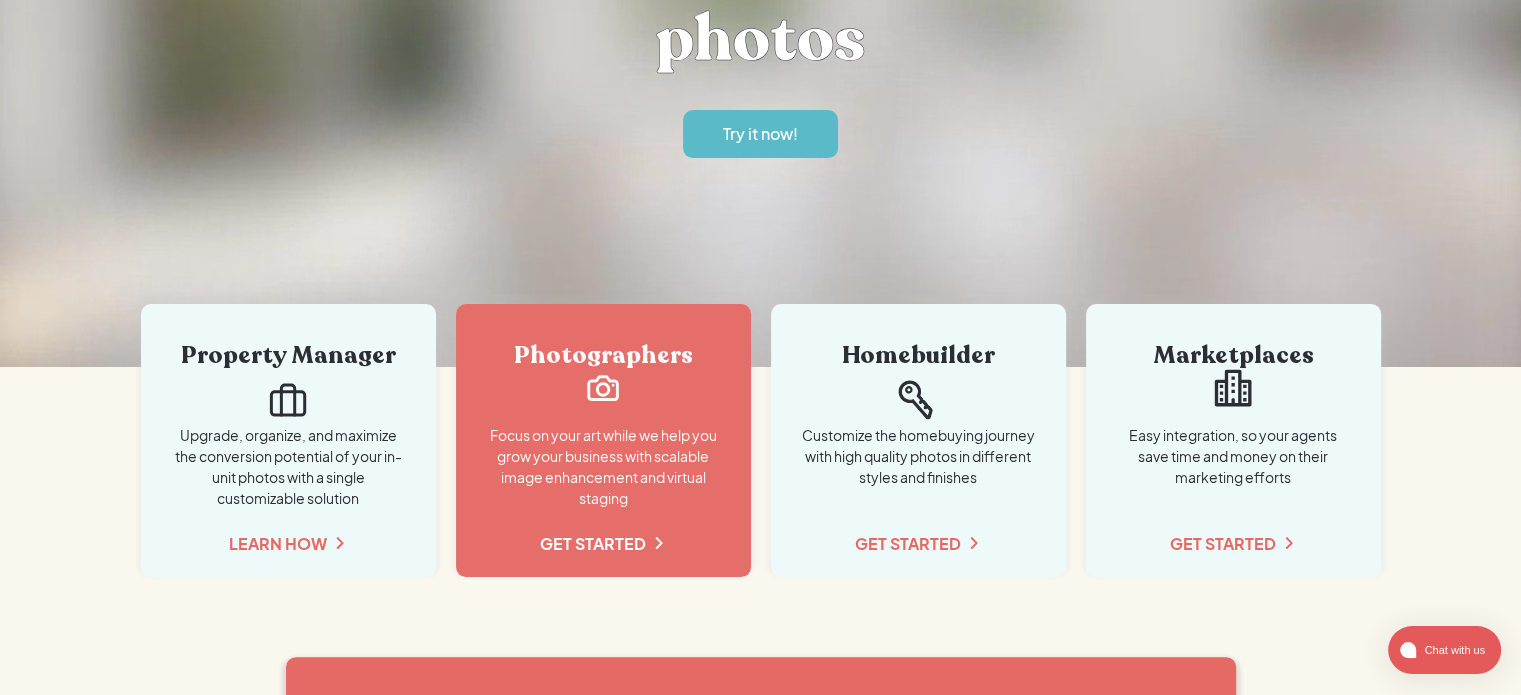 click on "Focus on your art while we help you grow your business with scalable image enhancement and virtual staging" at bounding box center (603, 467) 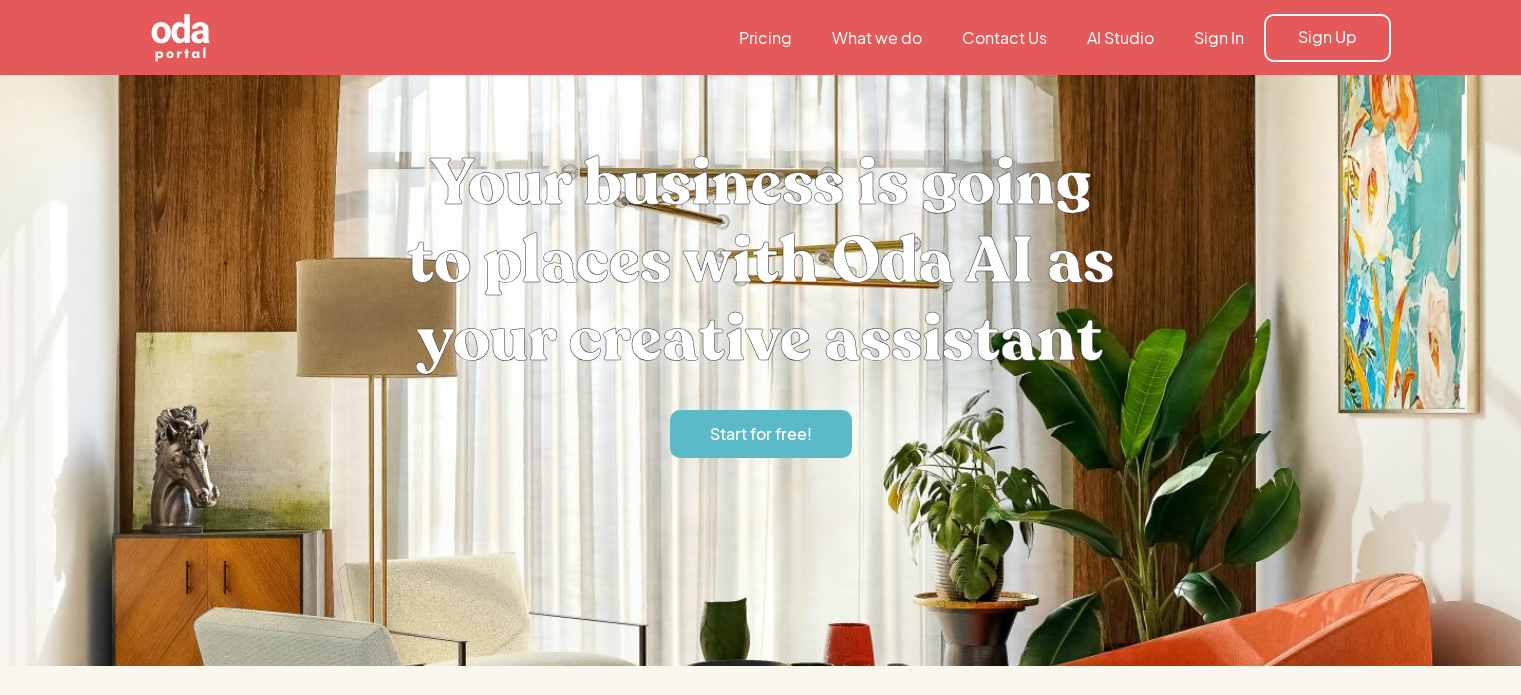 scroll, scrollTop: 0, scrollLeft: 0, axis: both 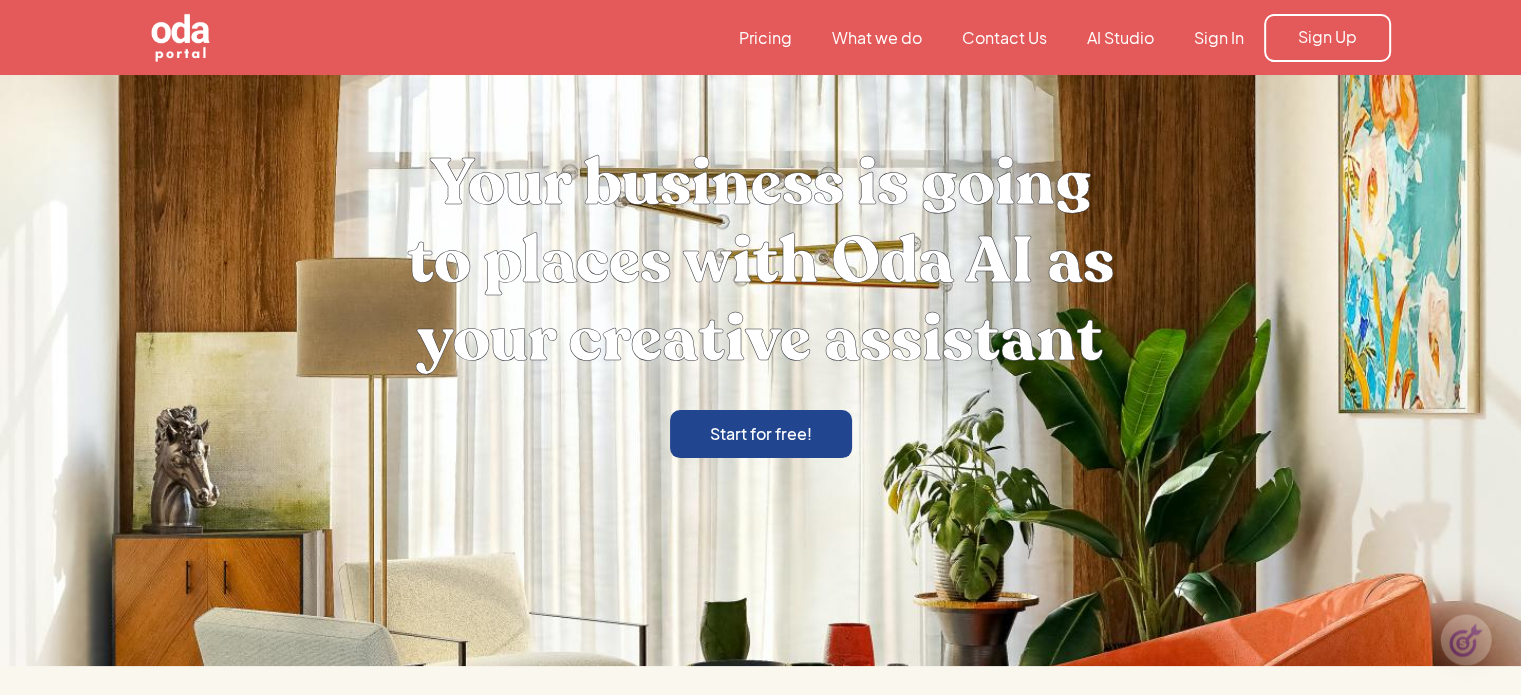 click on "Start for free!" at bounding box center (761, 434) 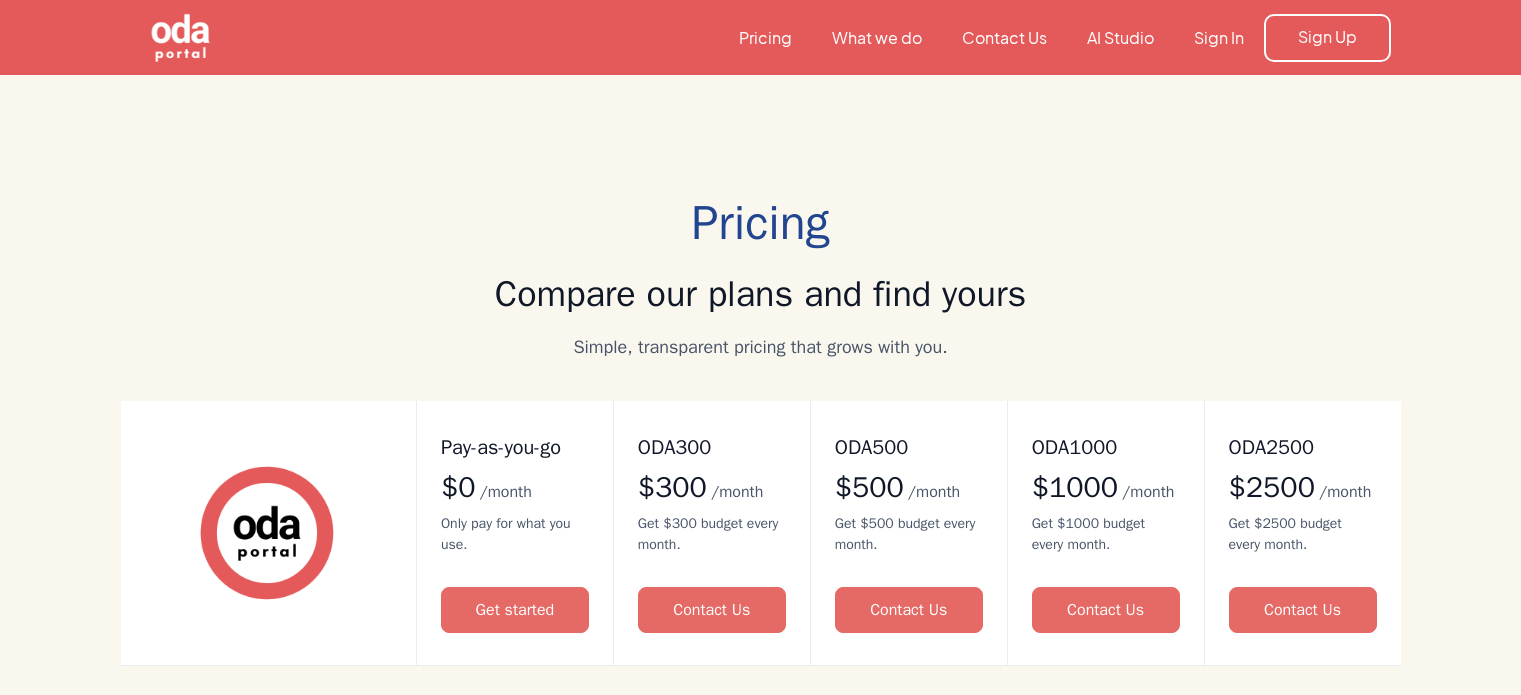 scroll, scrollTop: 0, scrollLeft: 0, axis: both 